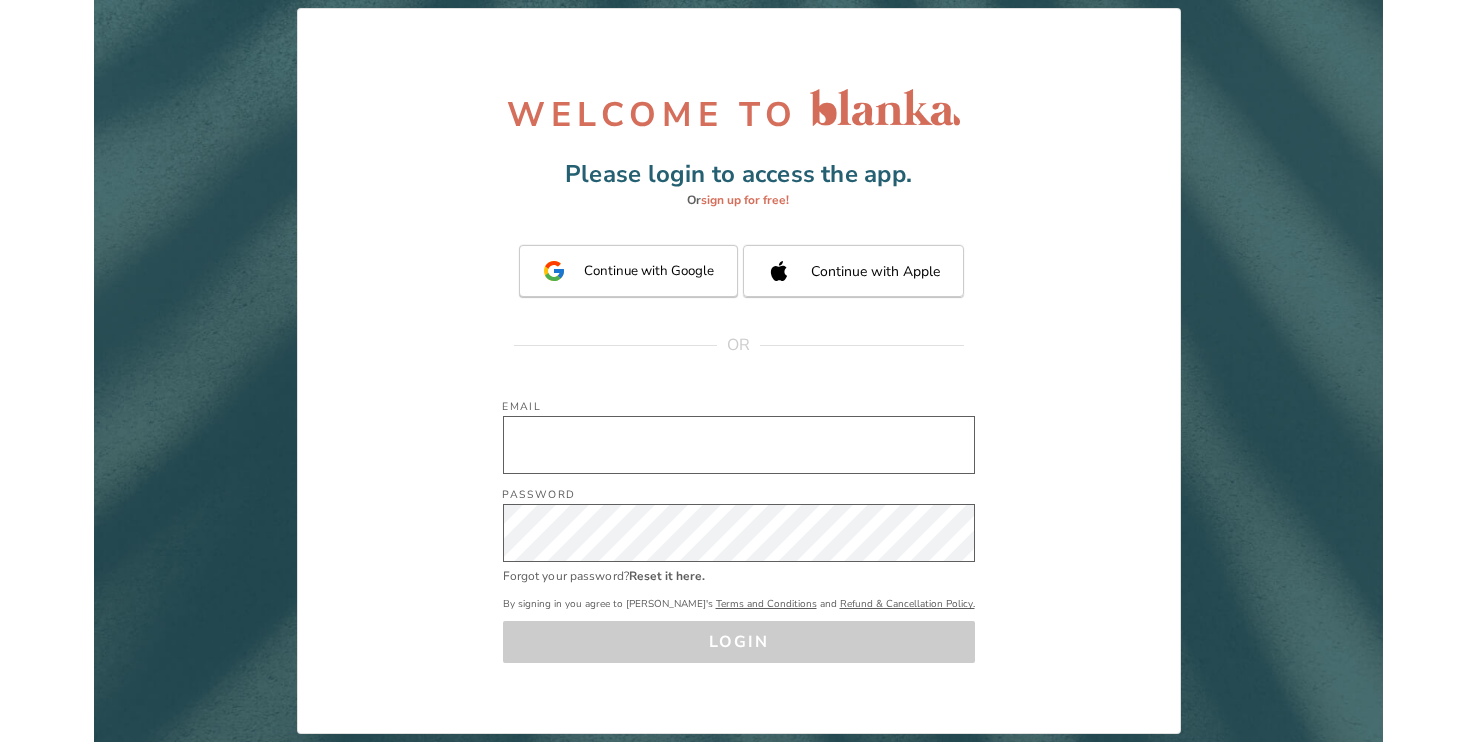 scroll, scrollTop: 0, scrollLeft: 0, axis: both 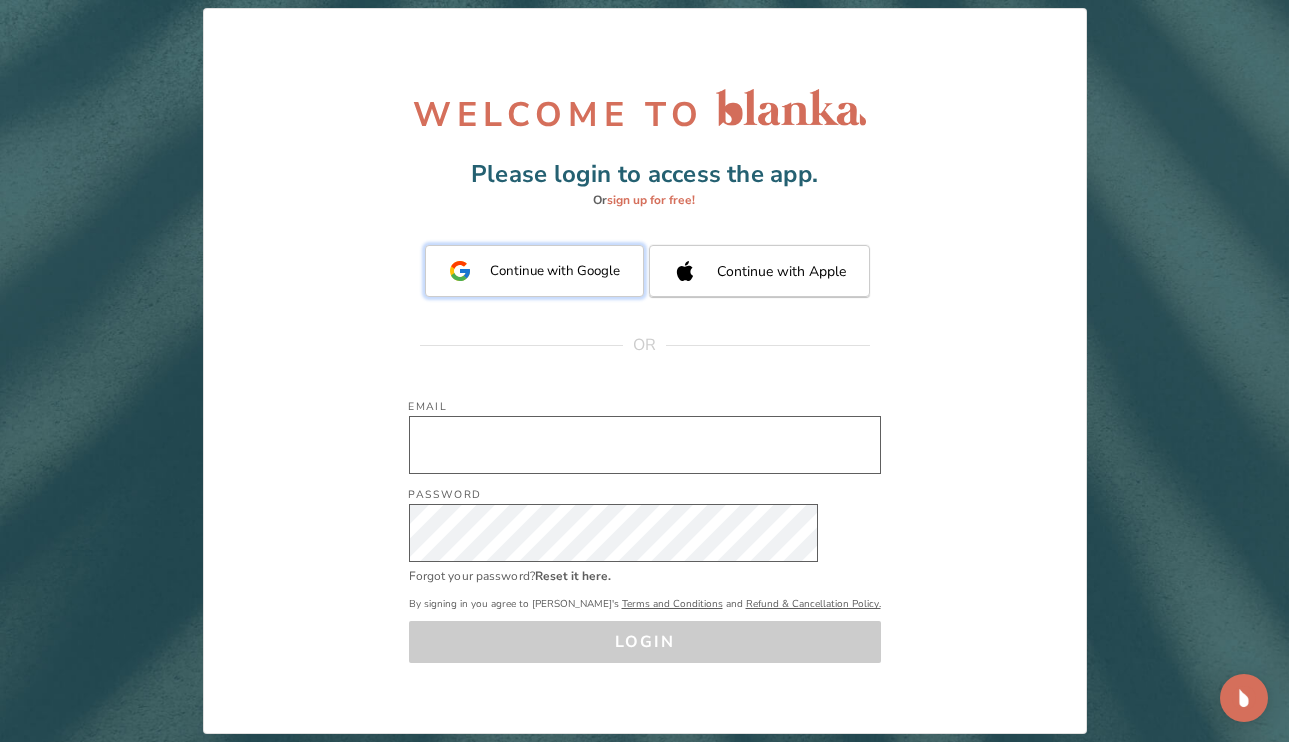 click on "Continue with Google" at bounding box center [534, 271] 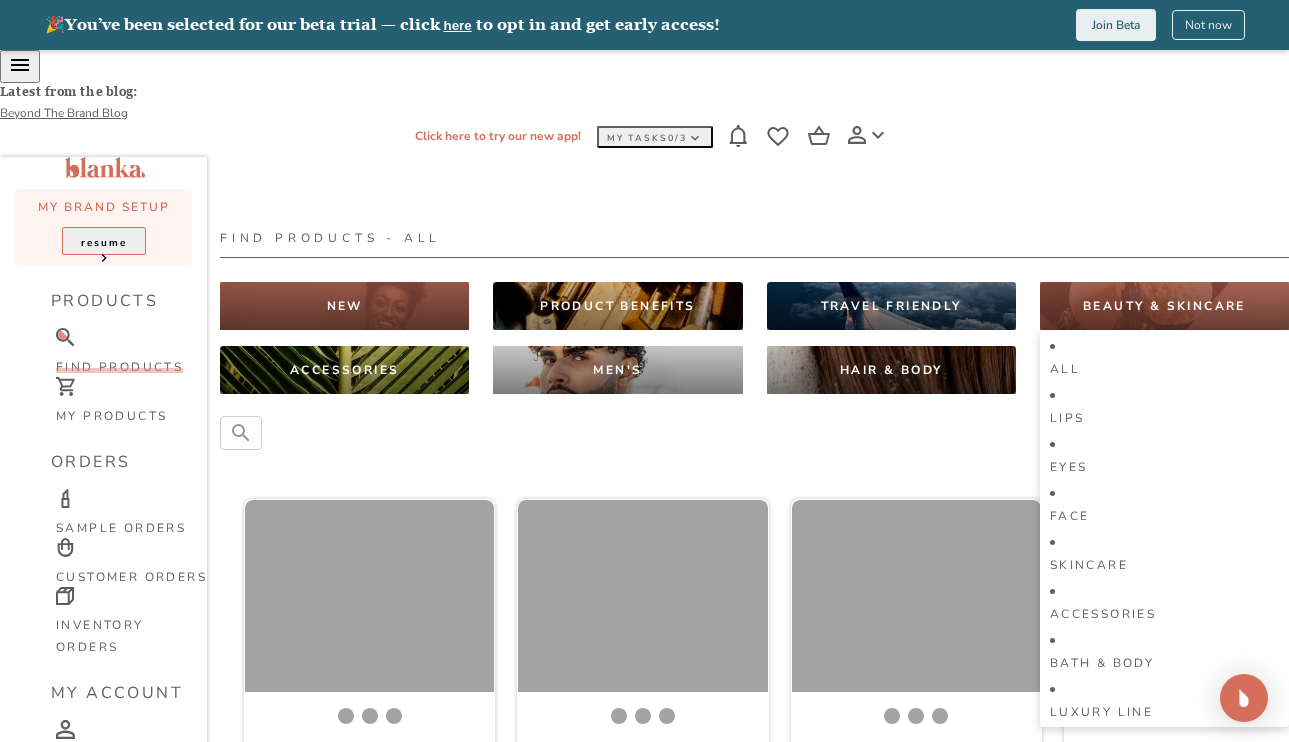 click on "BEAUTY & SKINCARE" at bounding box center (1164, 306) 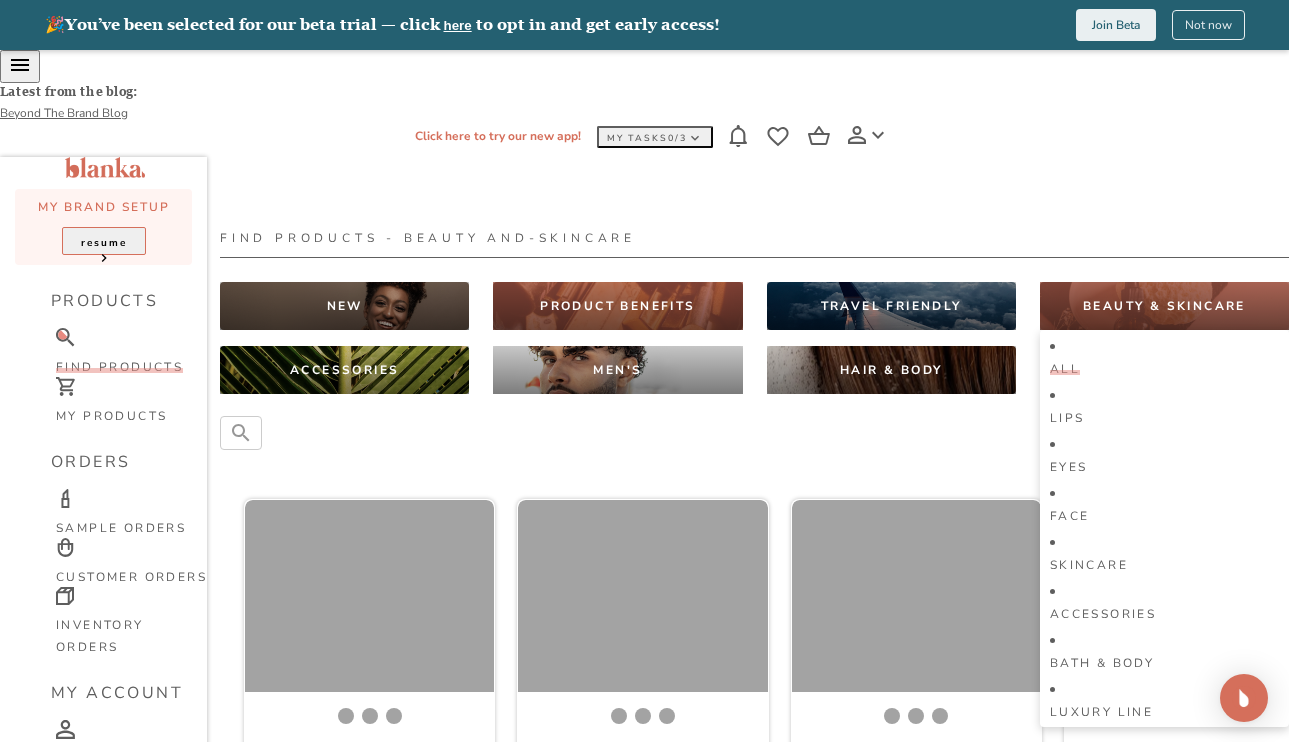 click on "All" at bounding box center [1065, 369] 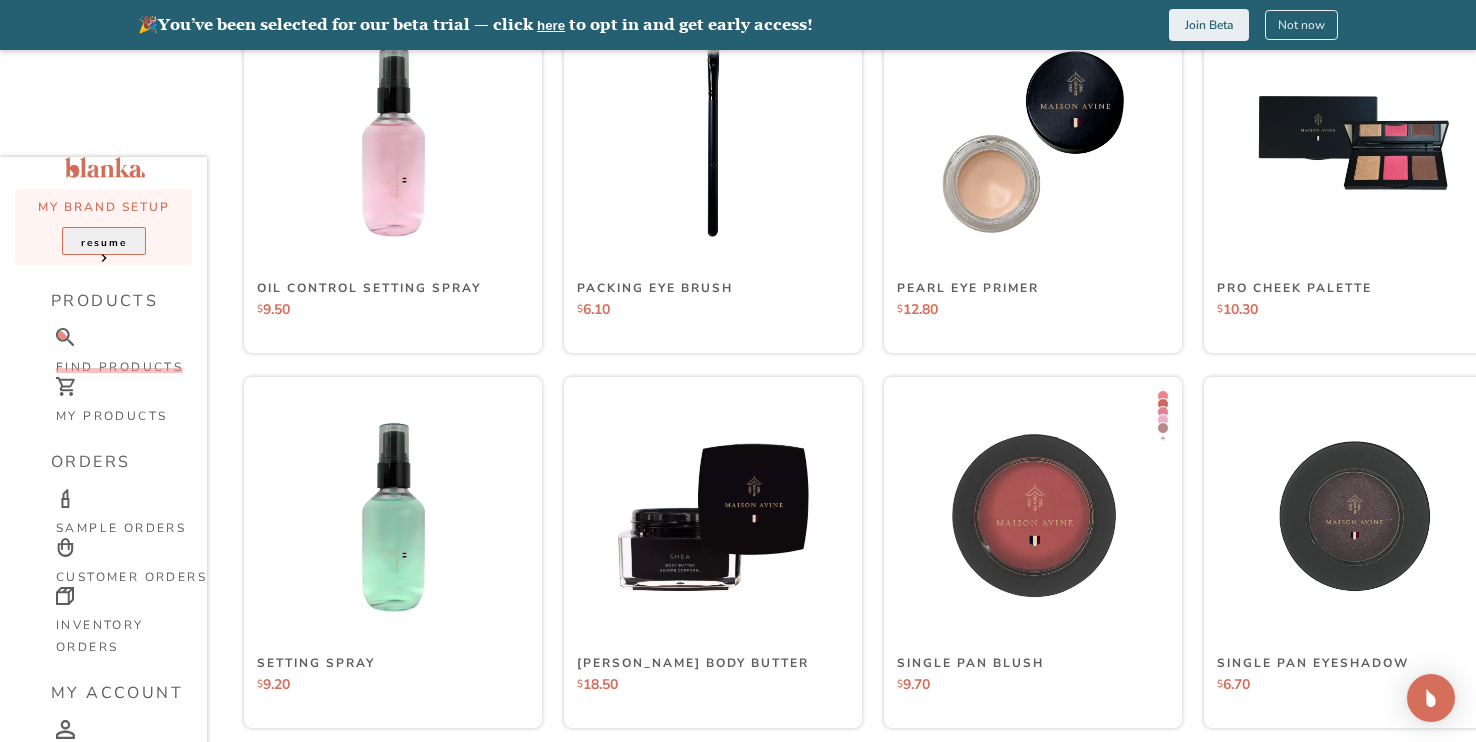 scroll, scrollTop: 6403, scrollLeft: 0, axis: vertical 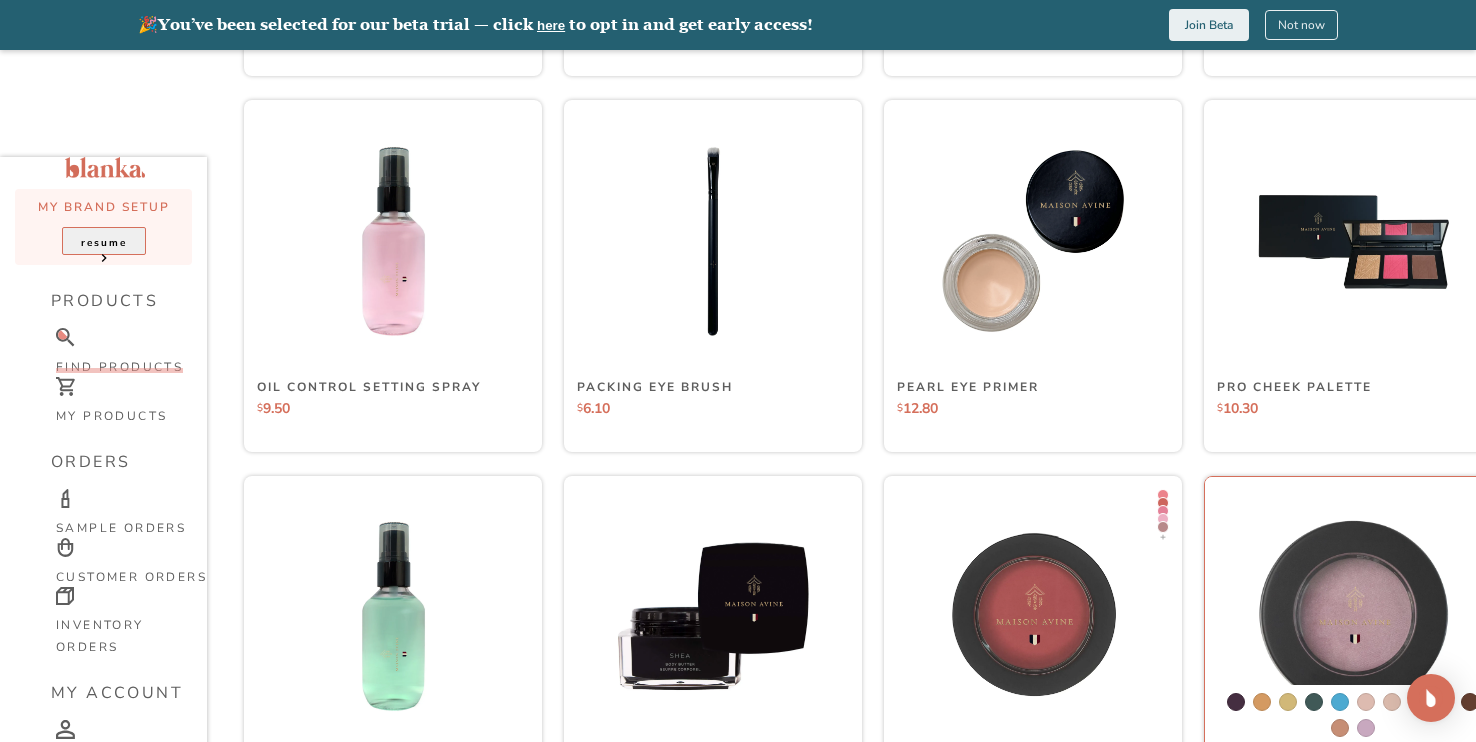 click at bounding box center [1353, 616] 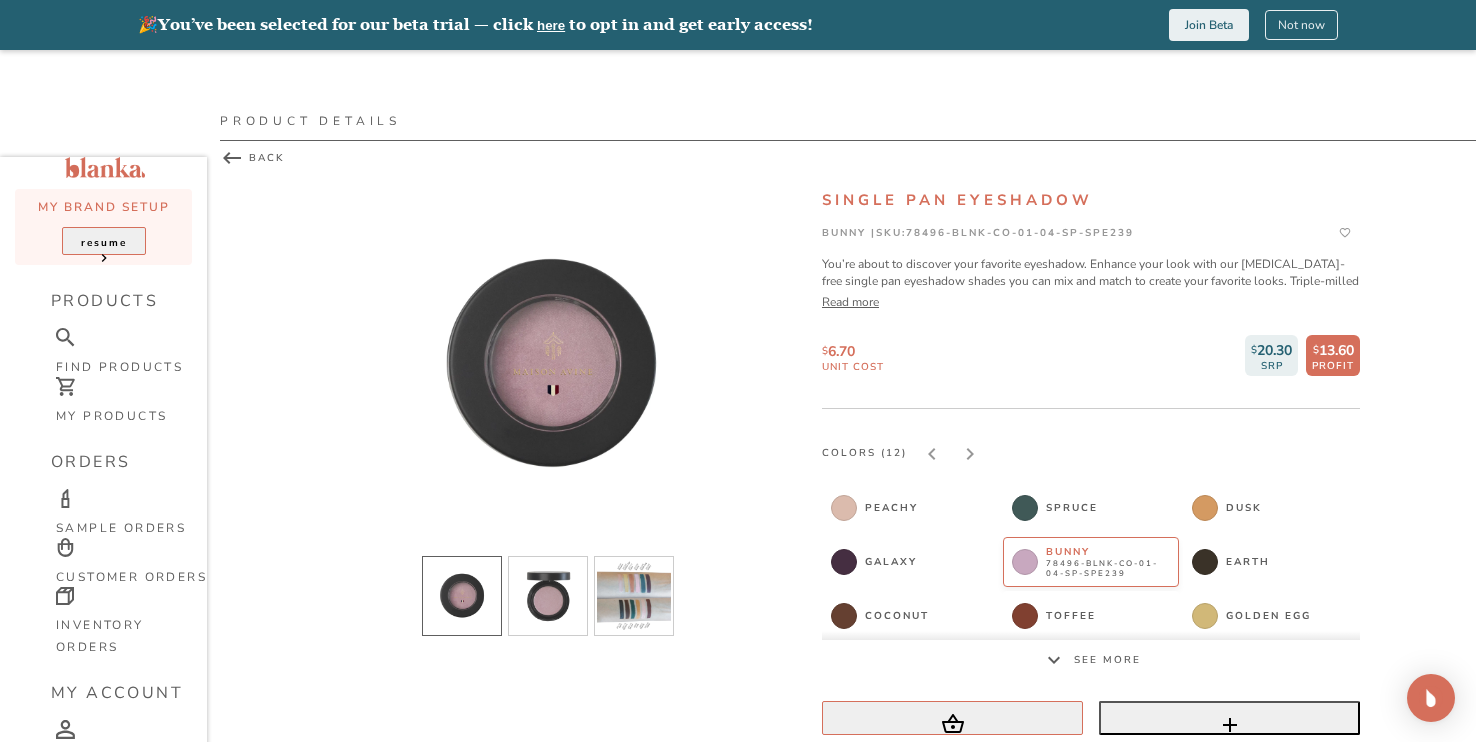 scroll, scrollTop: 115, scrollLeft: 0, axis: vertical 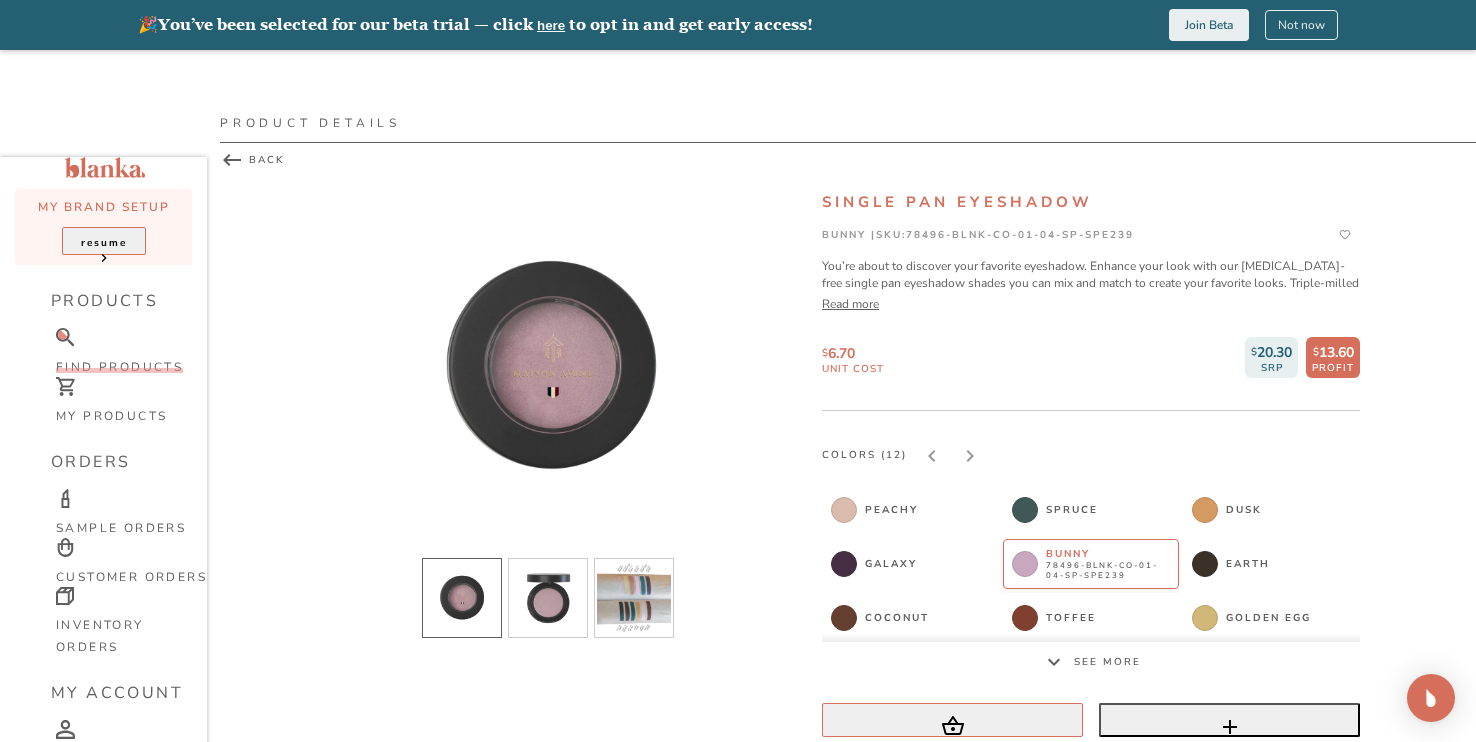 click on "Find Products" at bounding box center (119, 367) 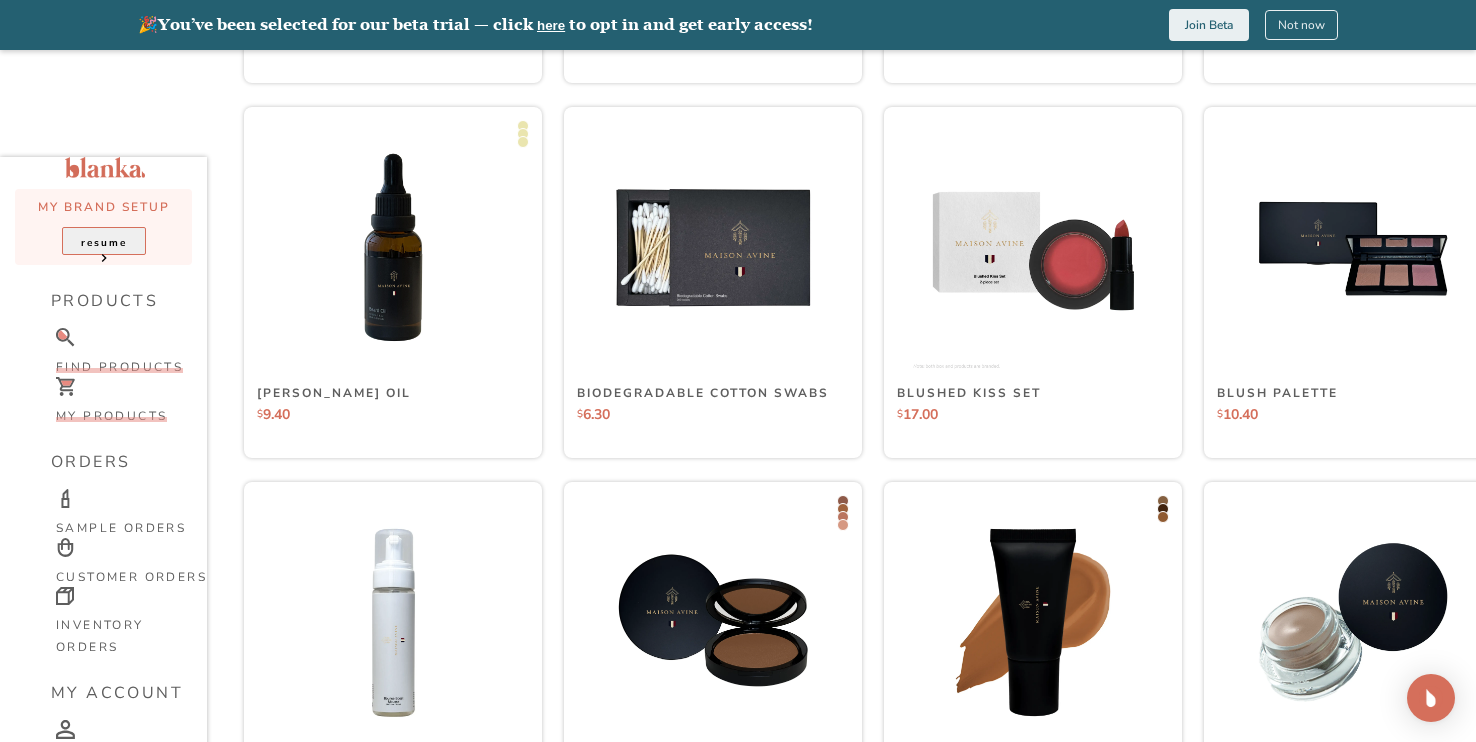 scroll, scrollTop: 1519, scrollLeft: 0, axis: vertical 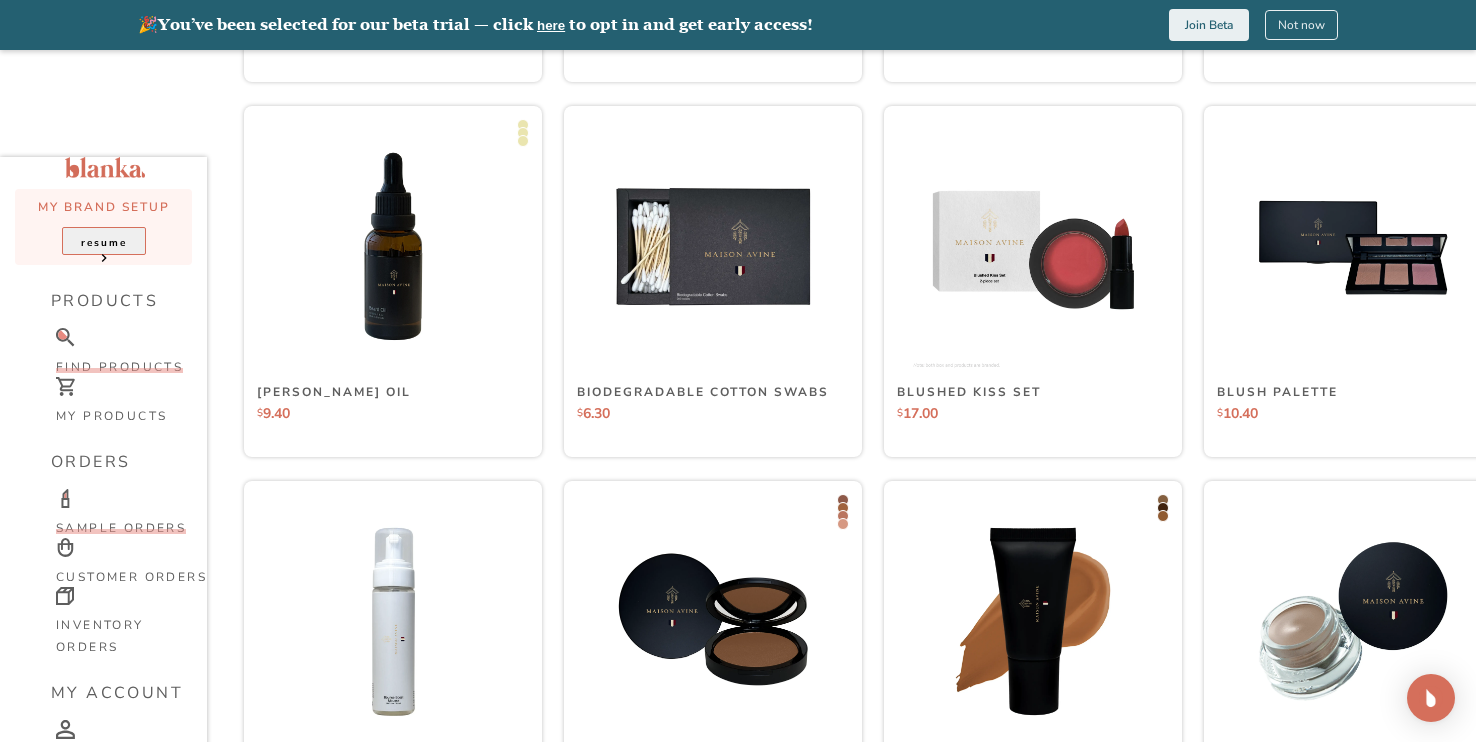 click on "Sample Orders" at bounding box center (121, 528) 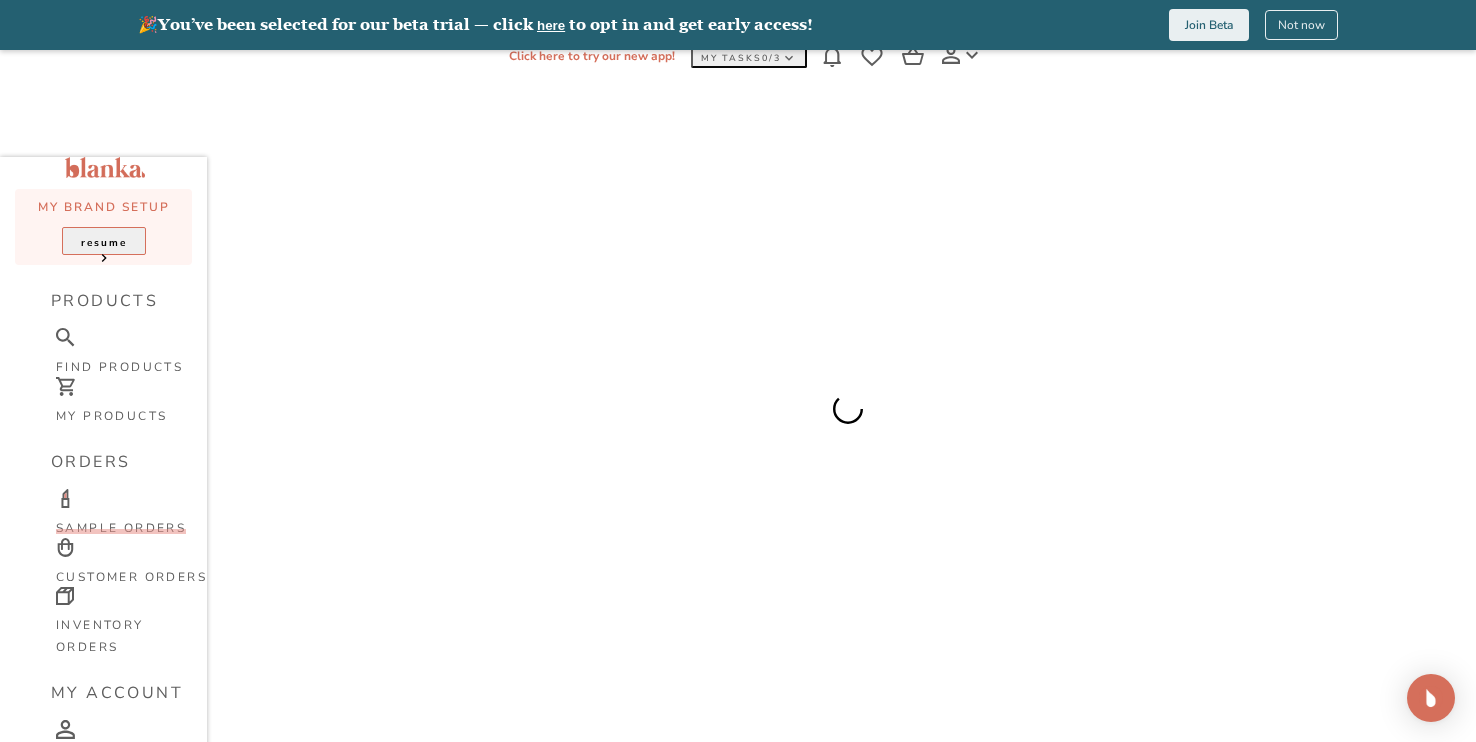 scroll, scrollTop: 50, scrollLeft: 0, axis: vertical 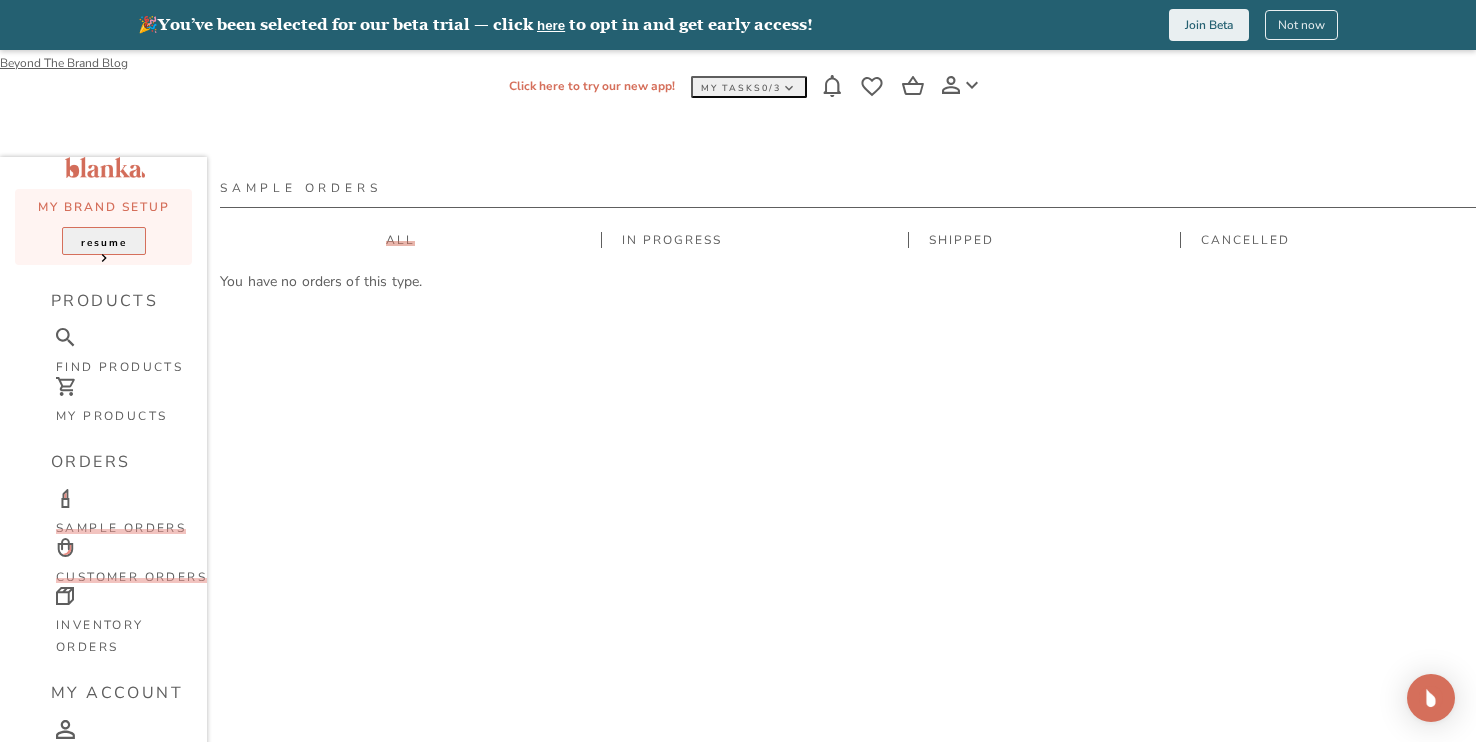 click on "Customer Orders" at bounding box center [126, 562] 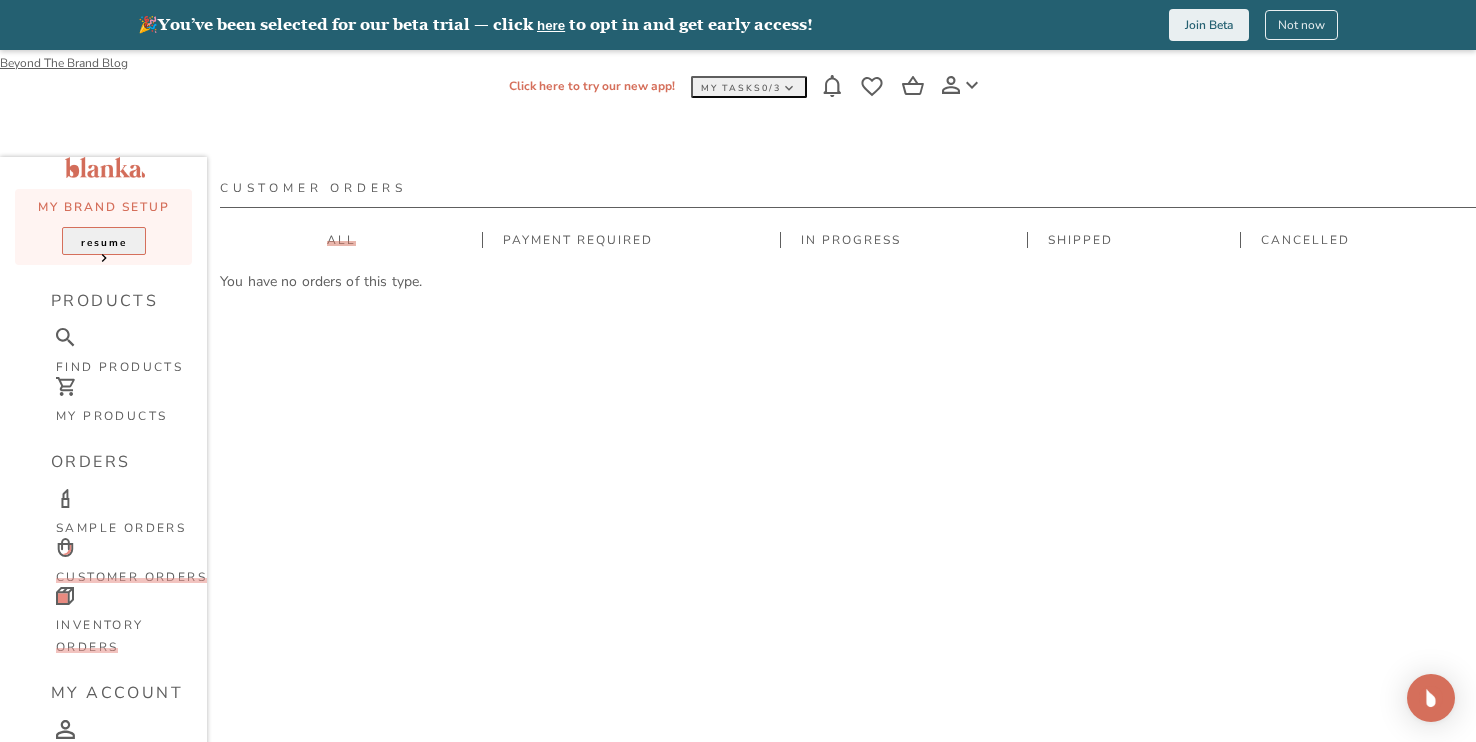 click on "Inventory Orders" at bounding box center (126, 622) 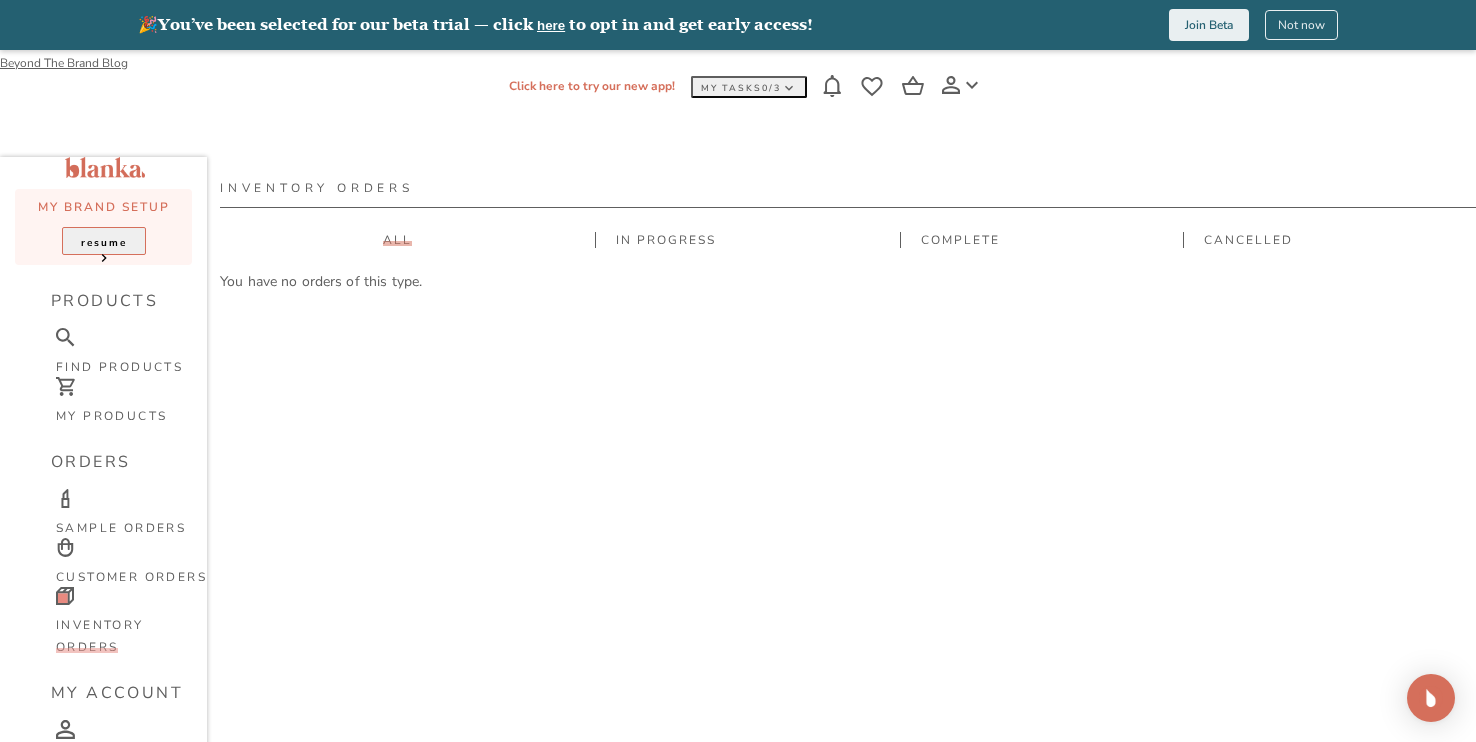 click on "My Brand" at bounding box center [97, 808] 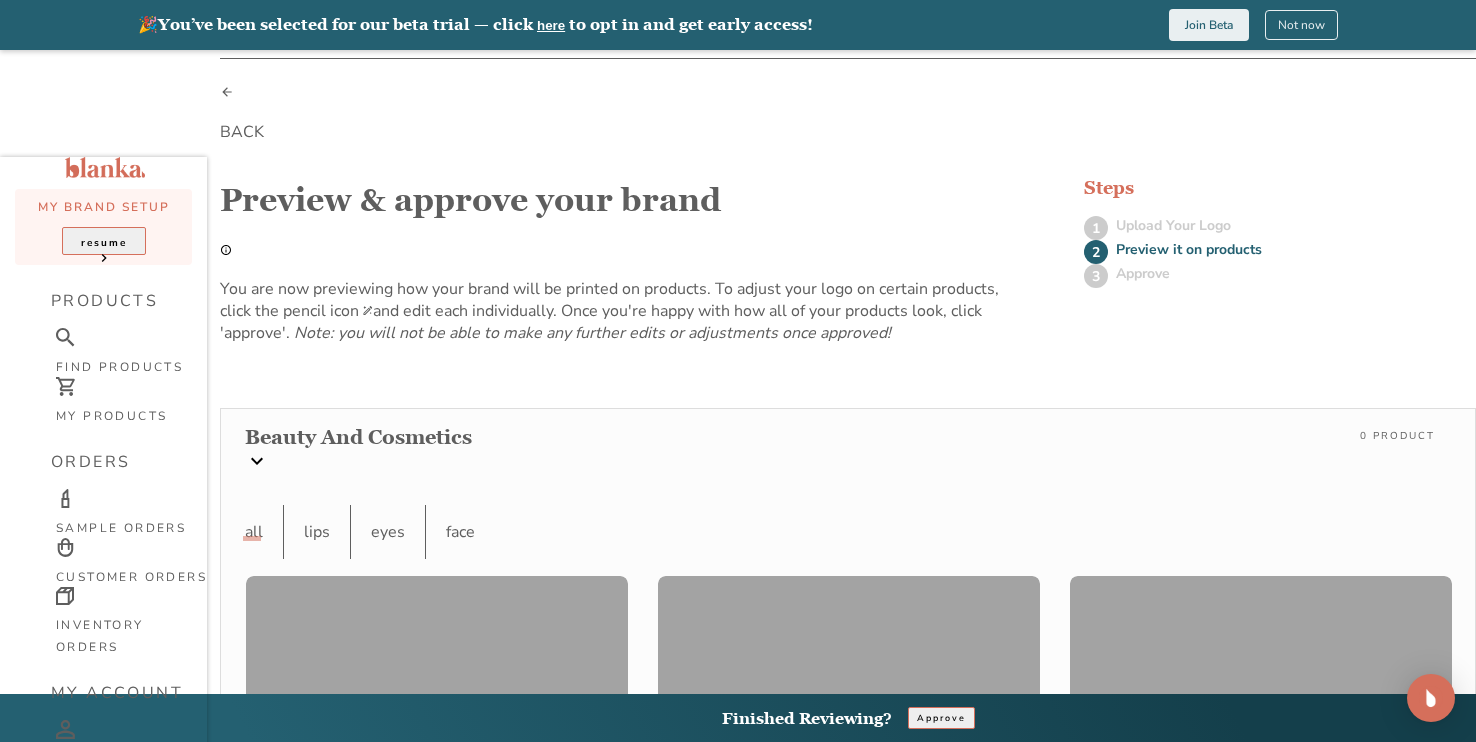 scroll, scrollTop: 197, scrollLeft: 0, axis: vertical 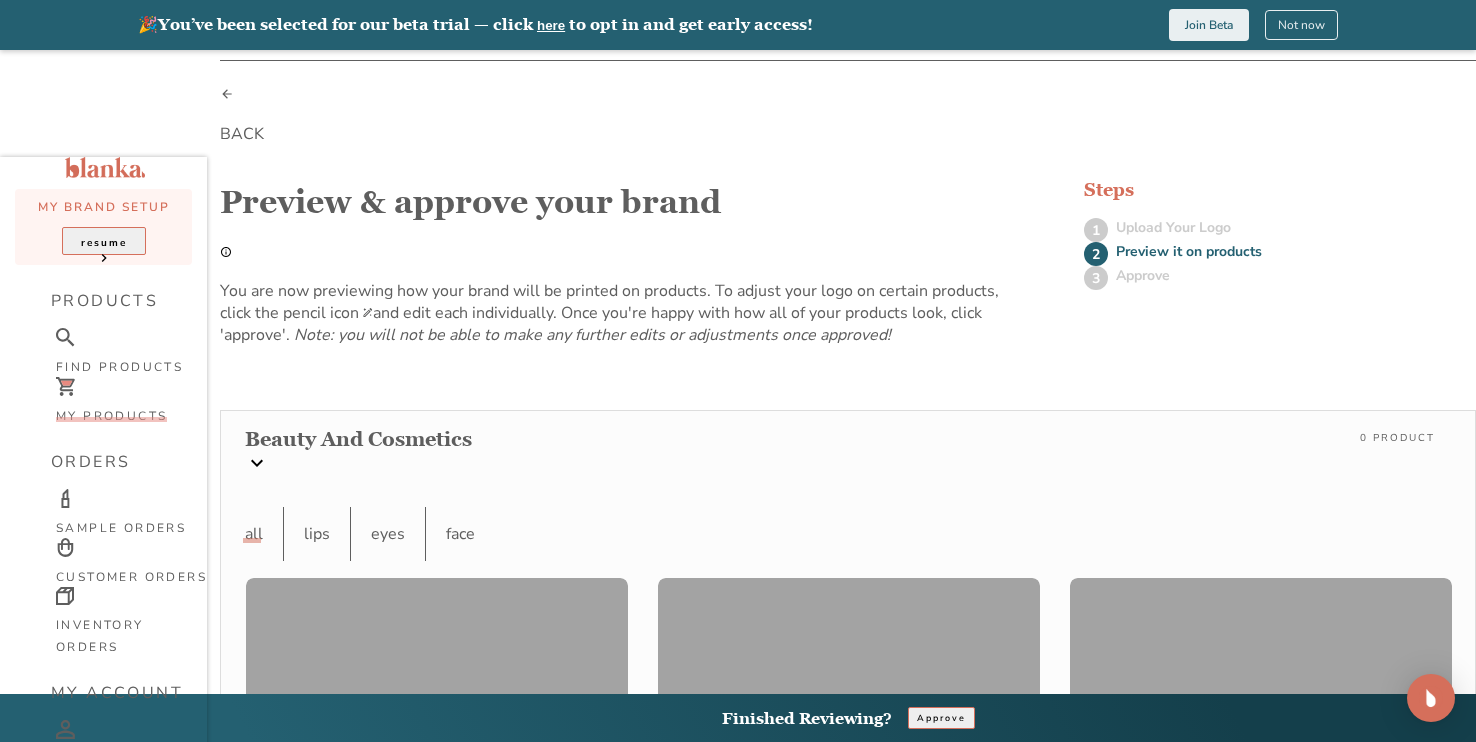 click on "My Products" at bounding box center [126, 401] 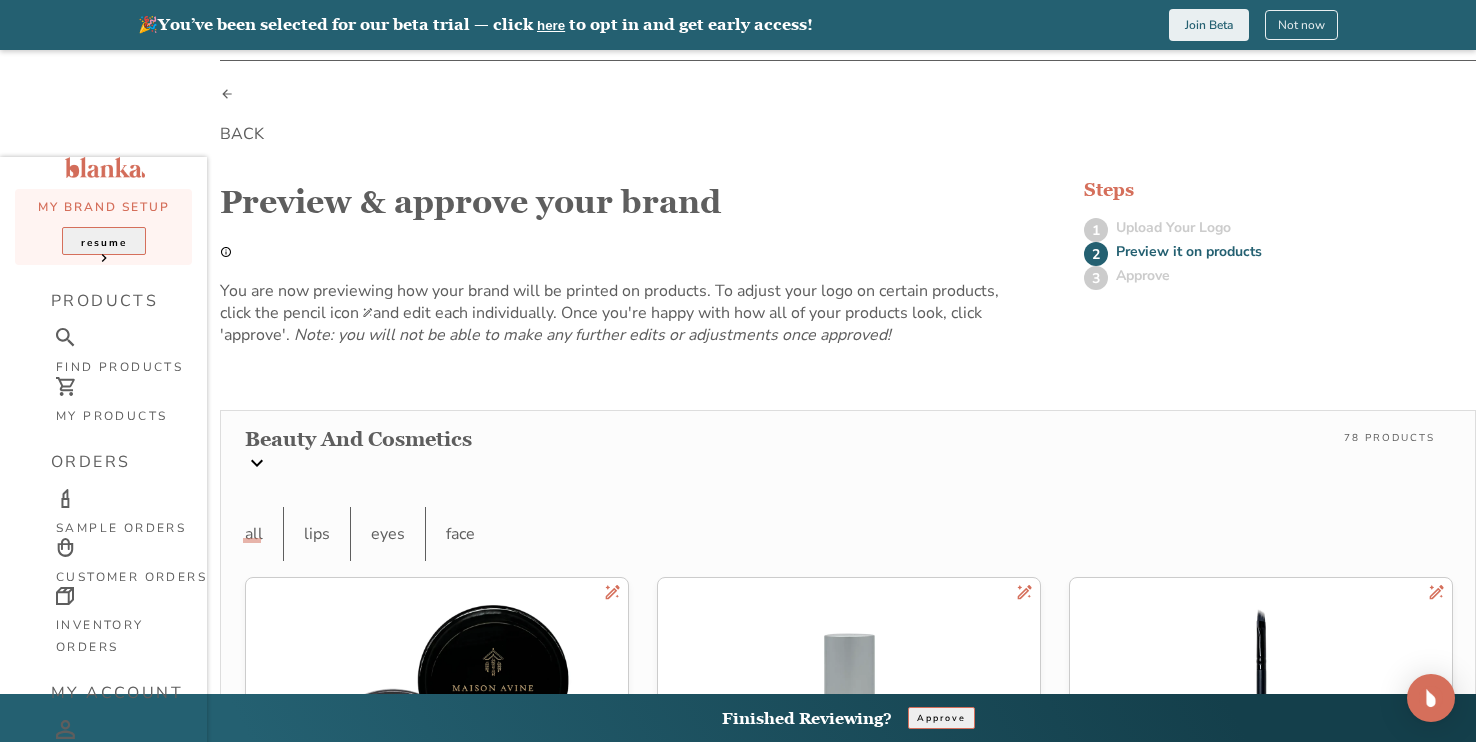 click on "KEEP REVIEWING" at bounding box center [738, 13368] 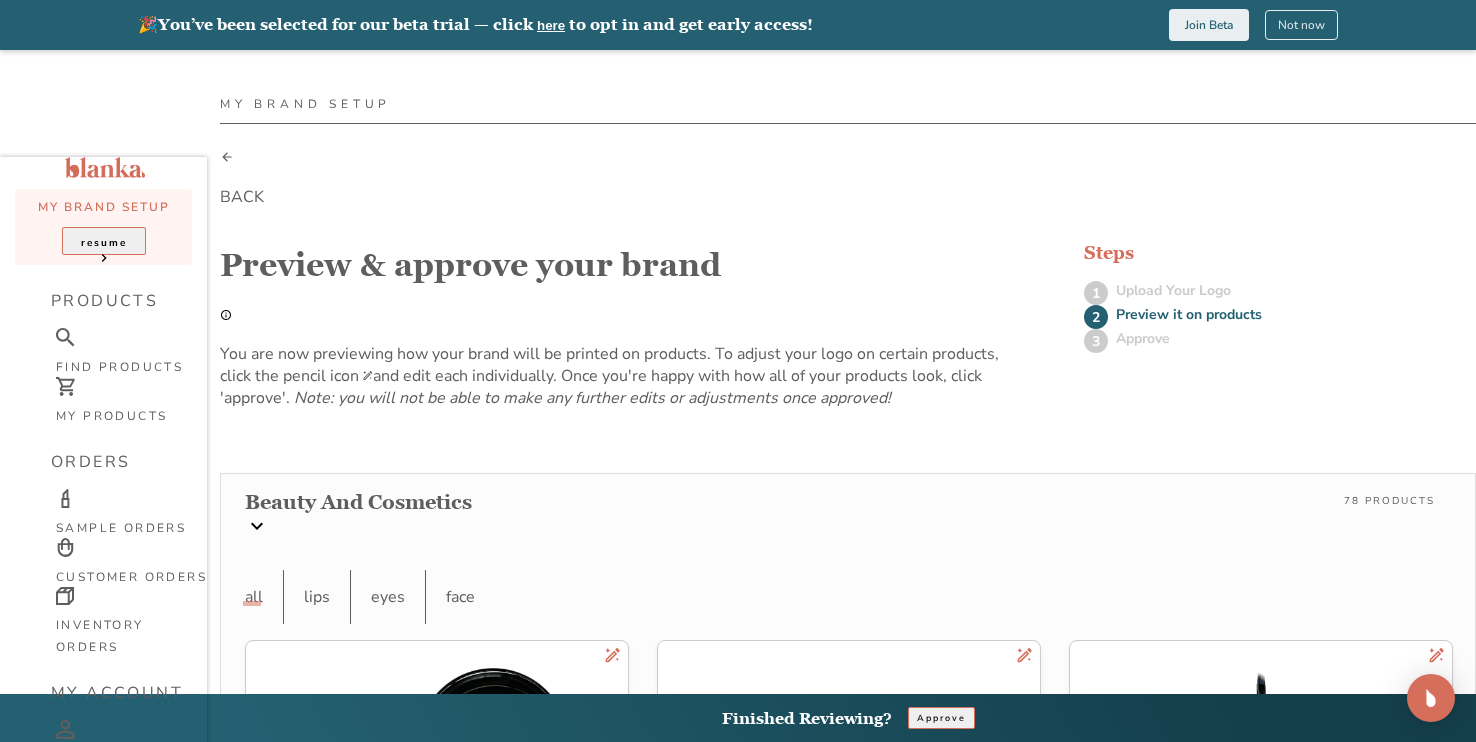 scroll, scrollTop: 0, scrollLeft: 0, axis: both 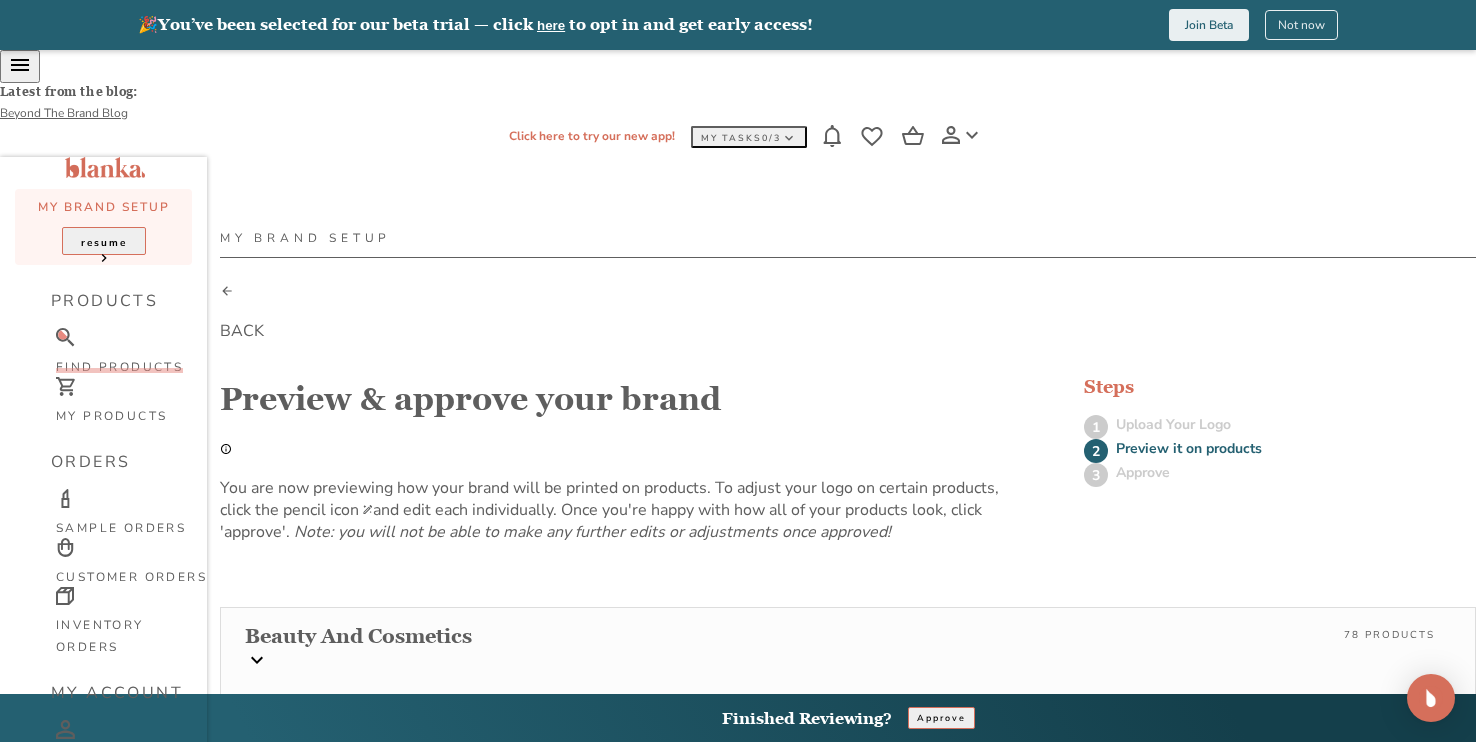 click on "Find Products" at bounding box center [126, 352] 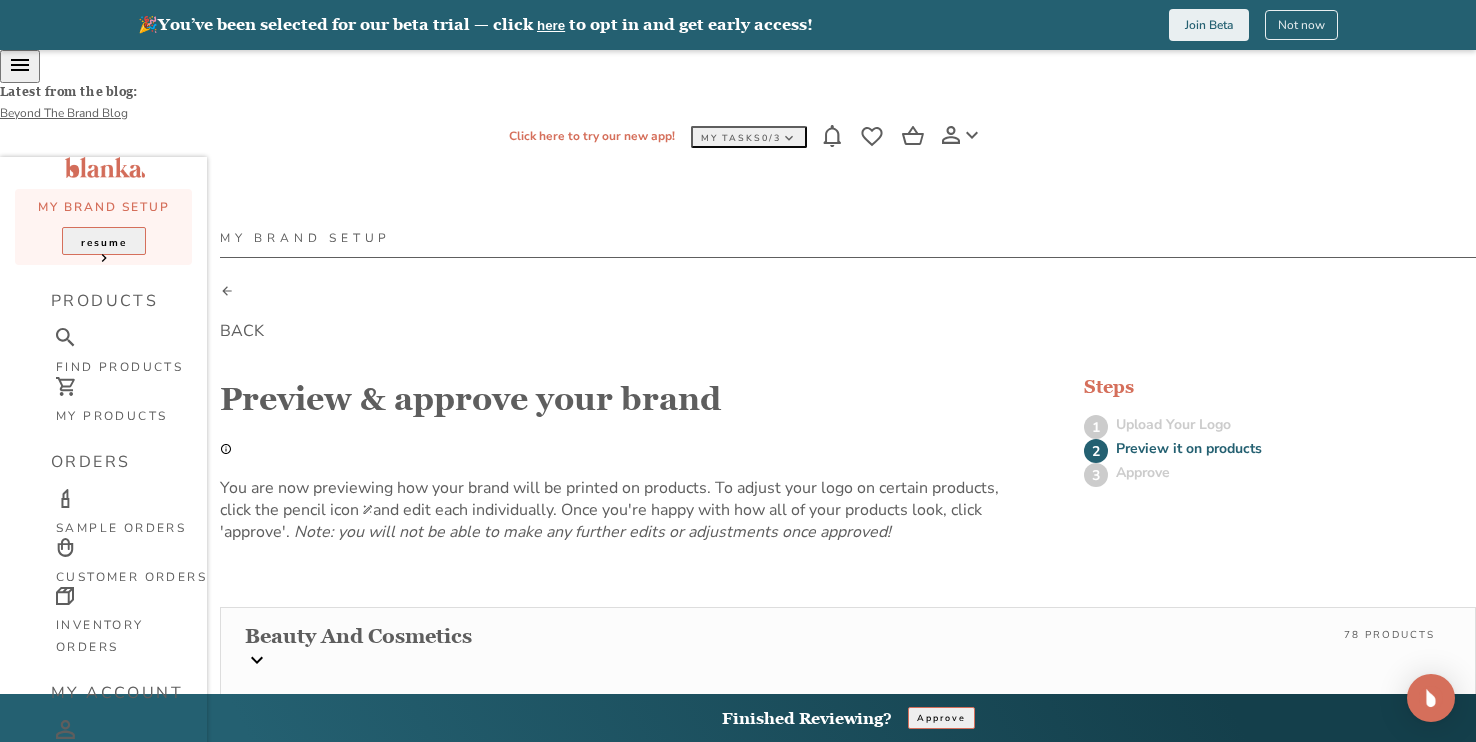 click on "Save for later" at bounding box center [738, 13613] 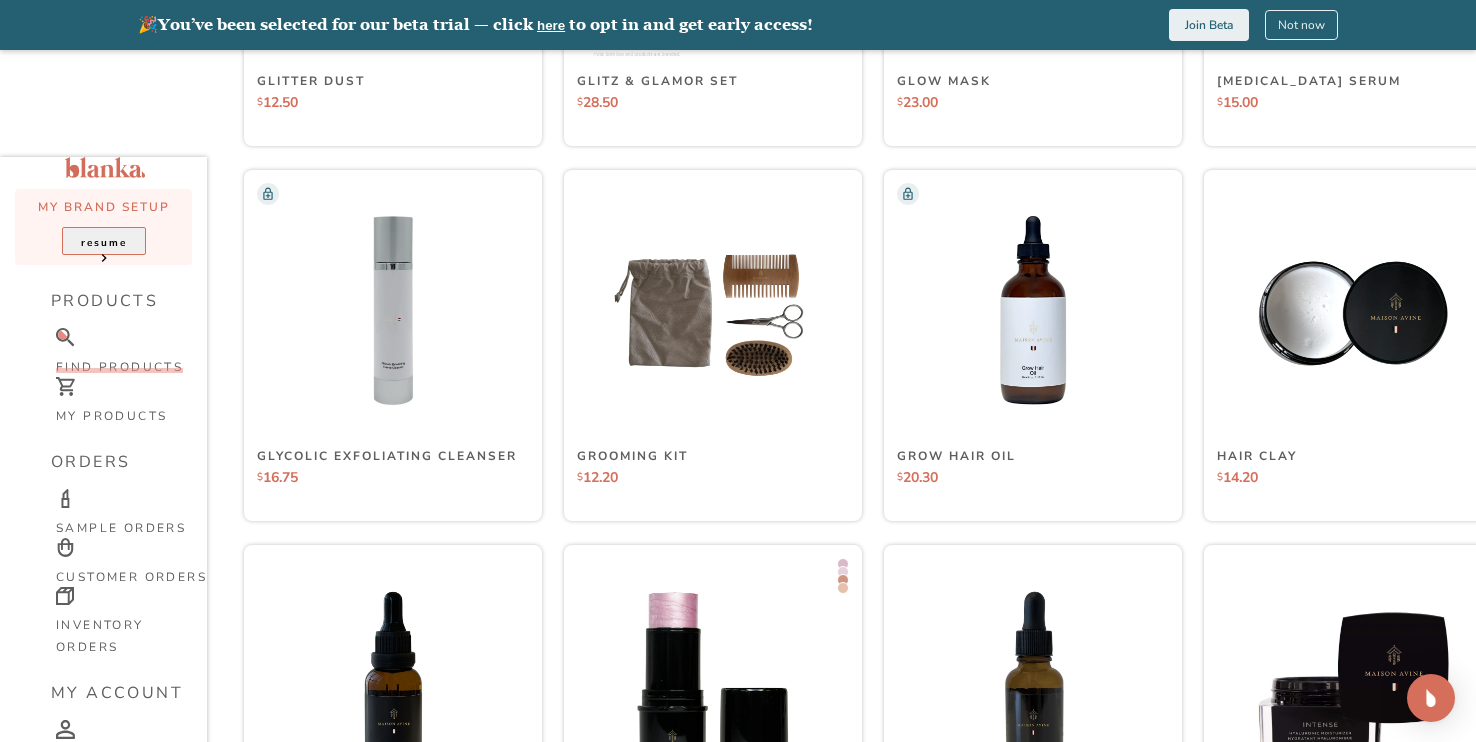 scroll, scrollTop: 5597, scrollLeft: 0, axis: vertical 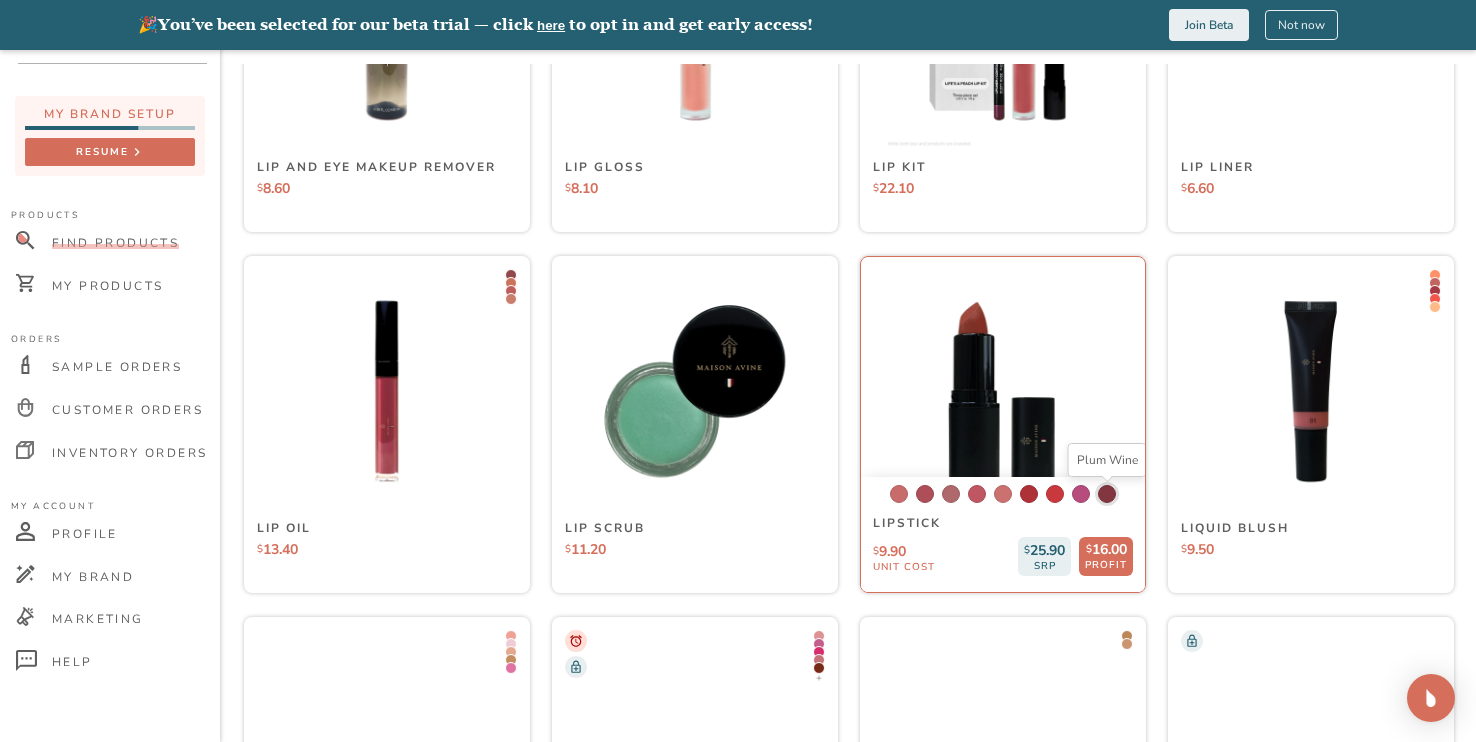 click at bounding box center [1107, 494] 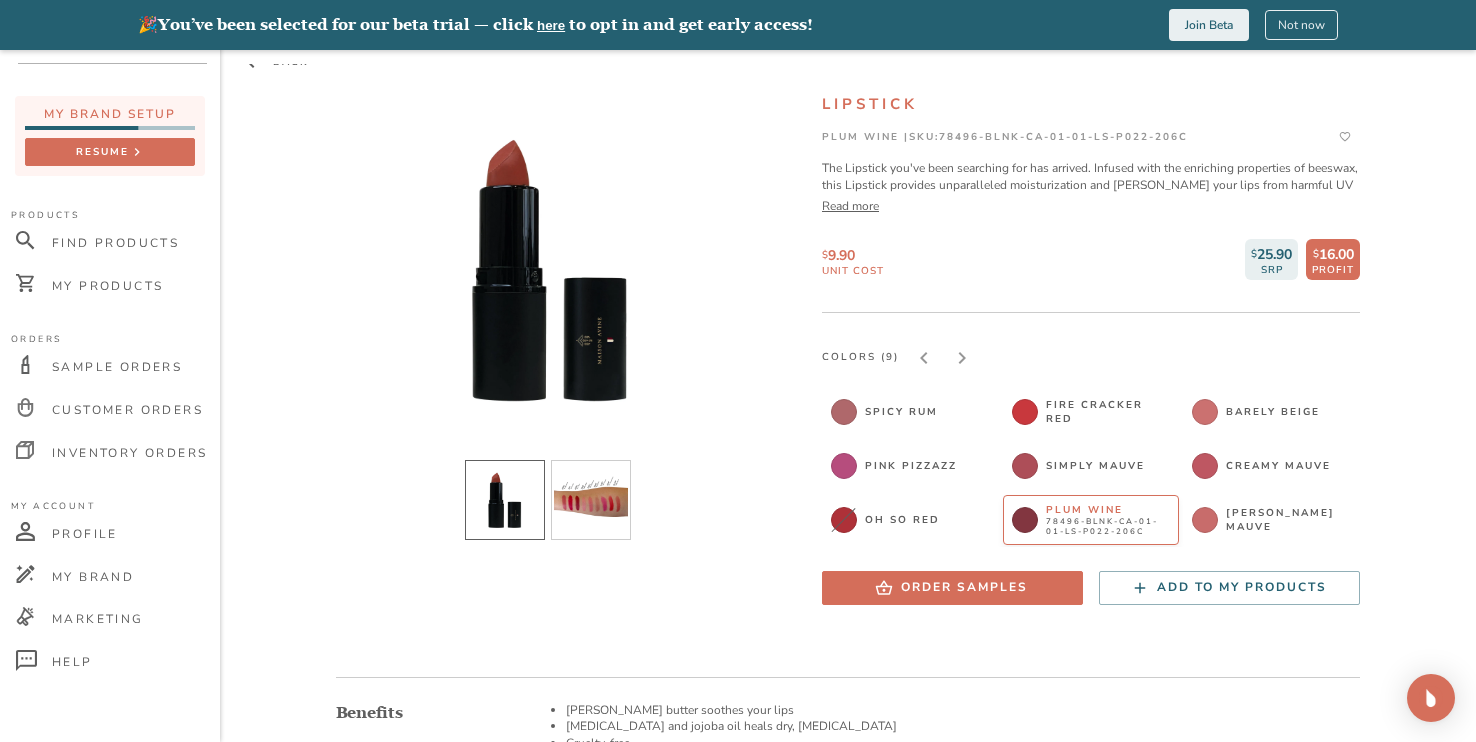 scroll, scrollTop: 115, scrollLeft: 0, axis: vertical 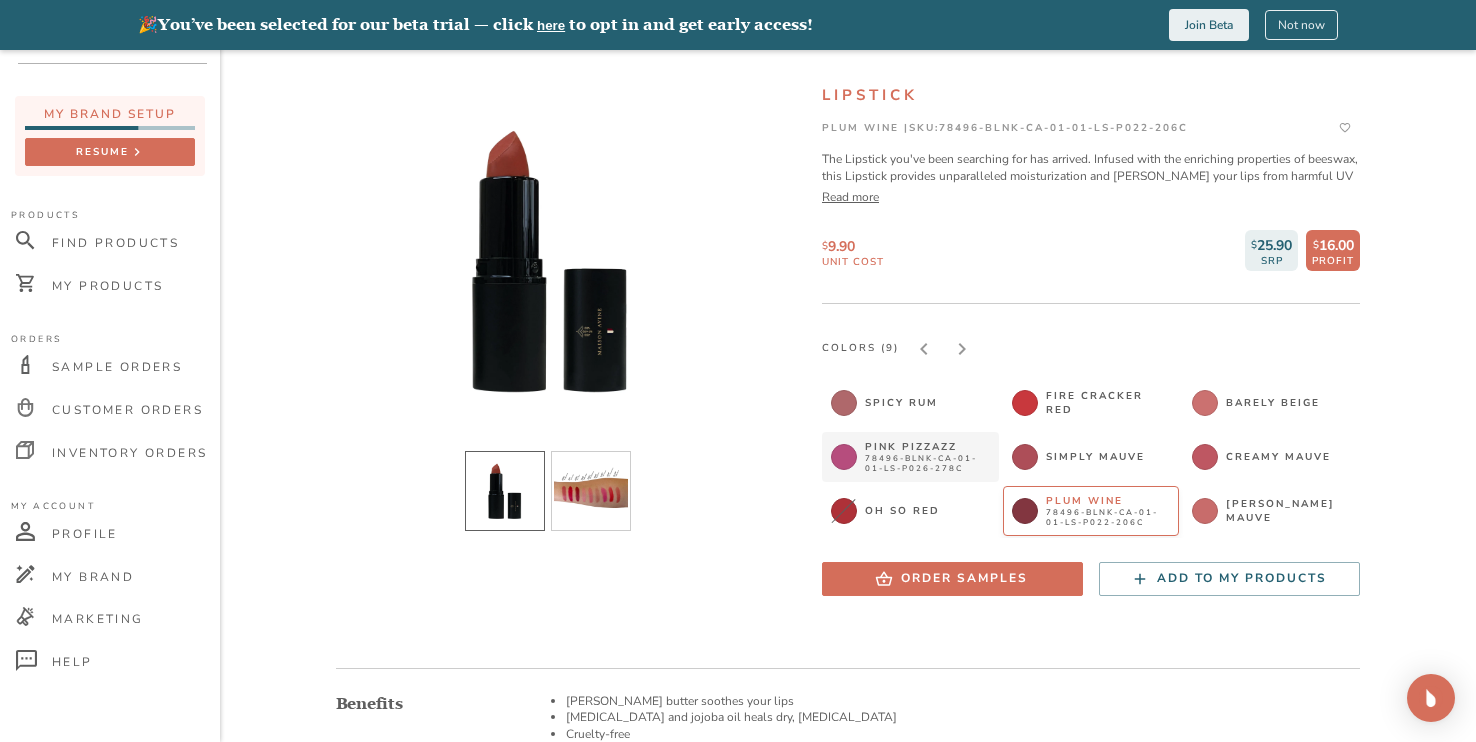 click on "78496-BLNK-CA-01-01-LS-P026-278C" at bounding box center (927, 464) 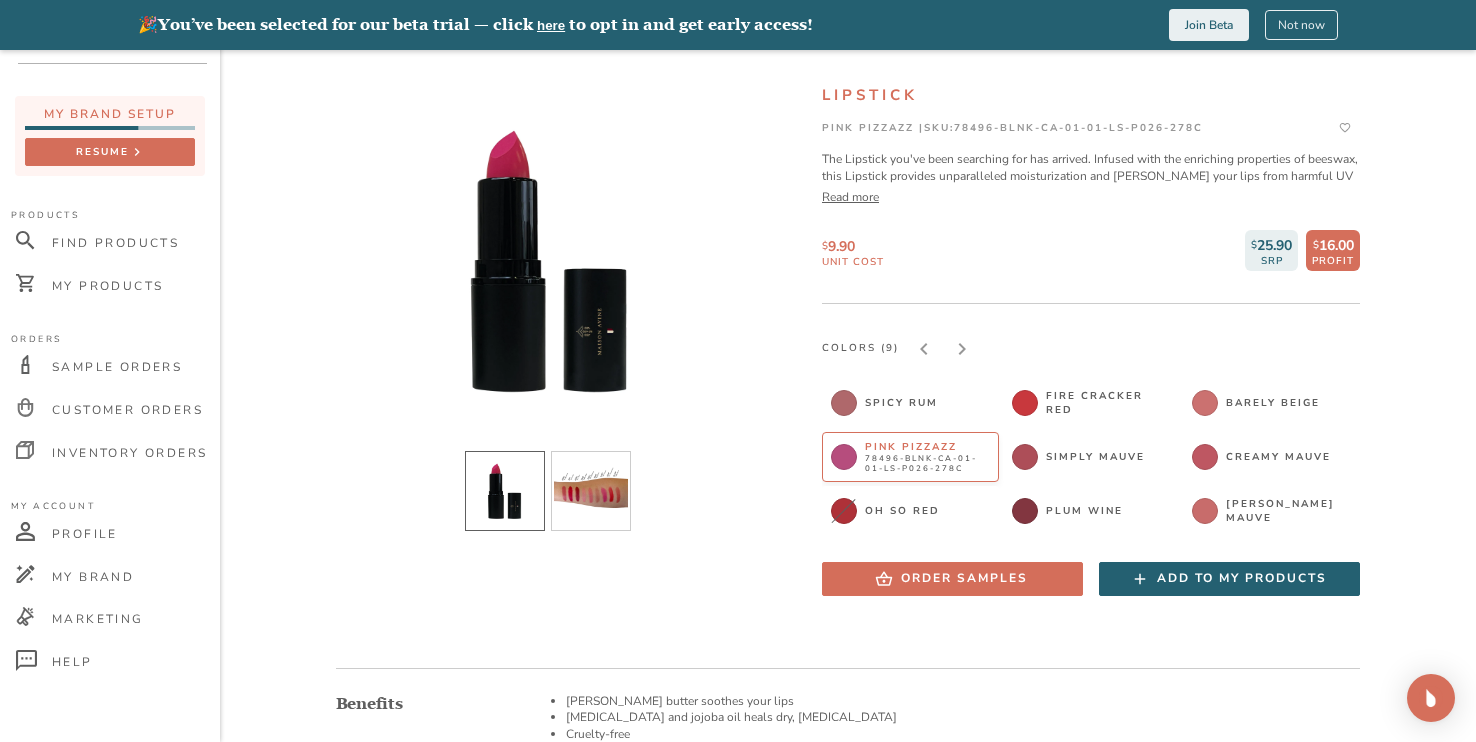 click on "Add to my products" at bounding box center [1242, 578] 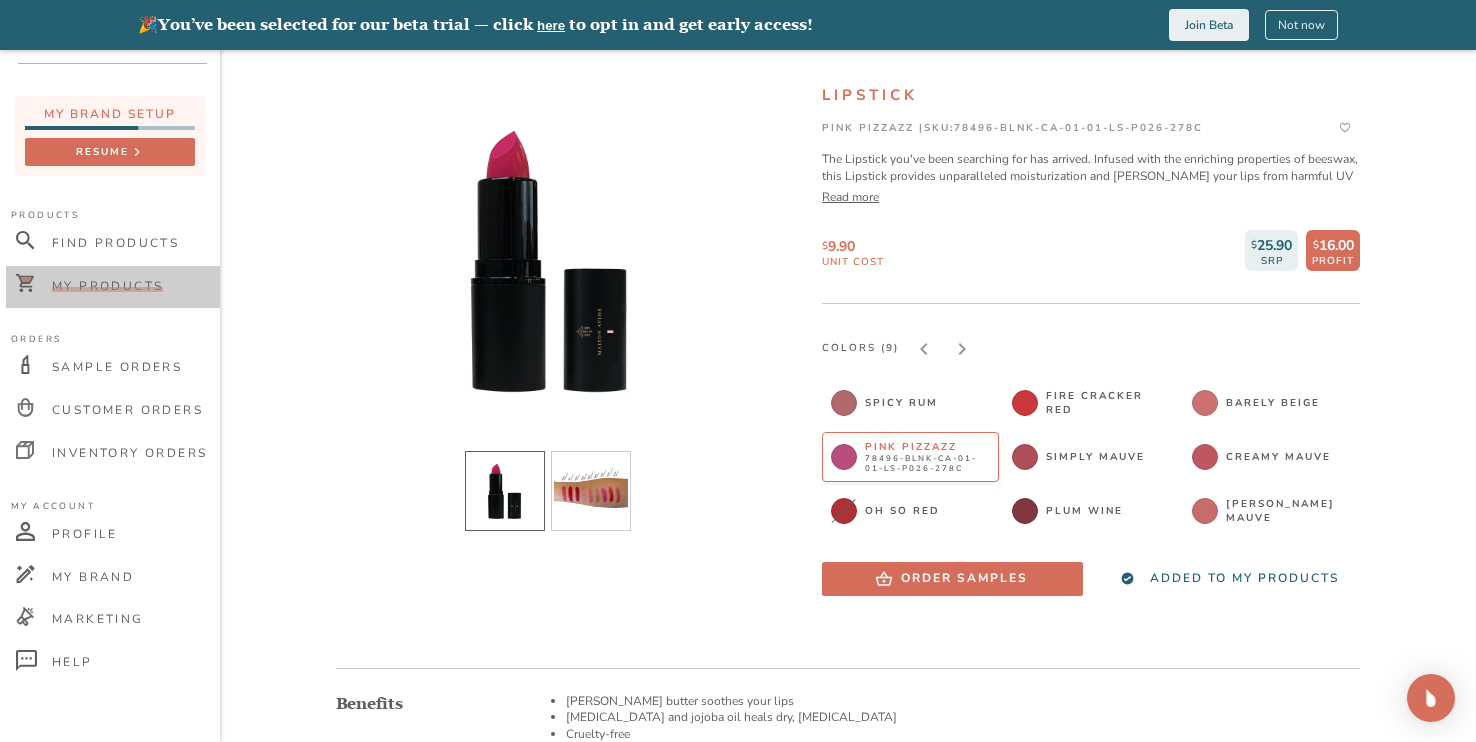 click on "My Products" at bounding box center (113, 287) 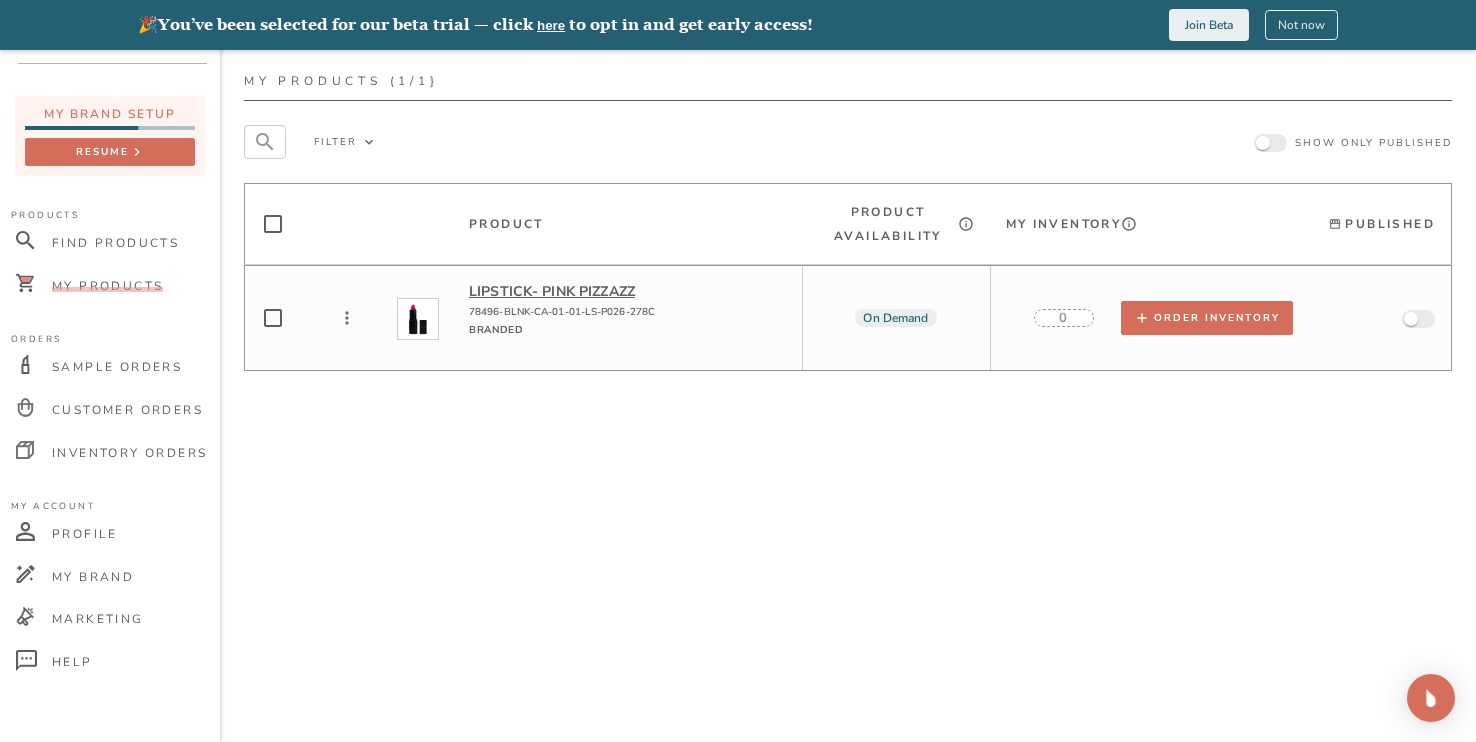 scroll, scrollTop: 50, scrollLeft: 0, axis: vertical 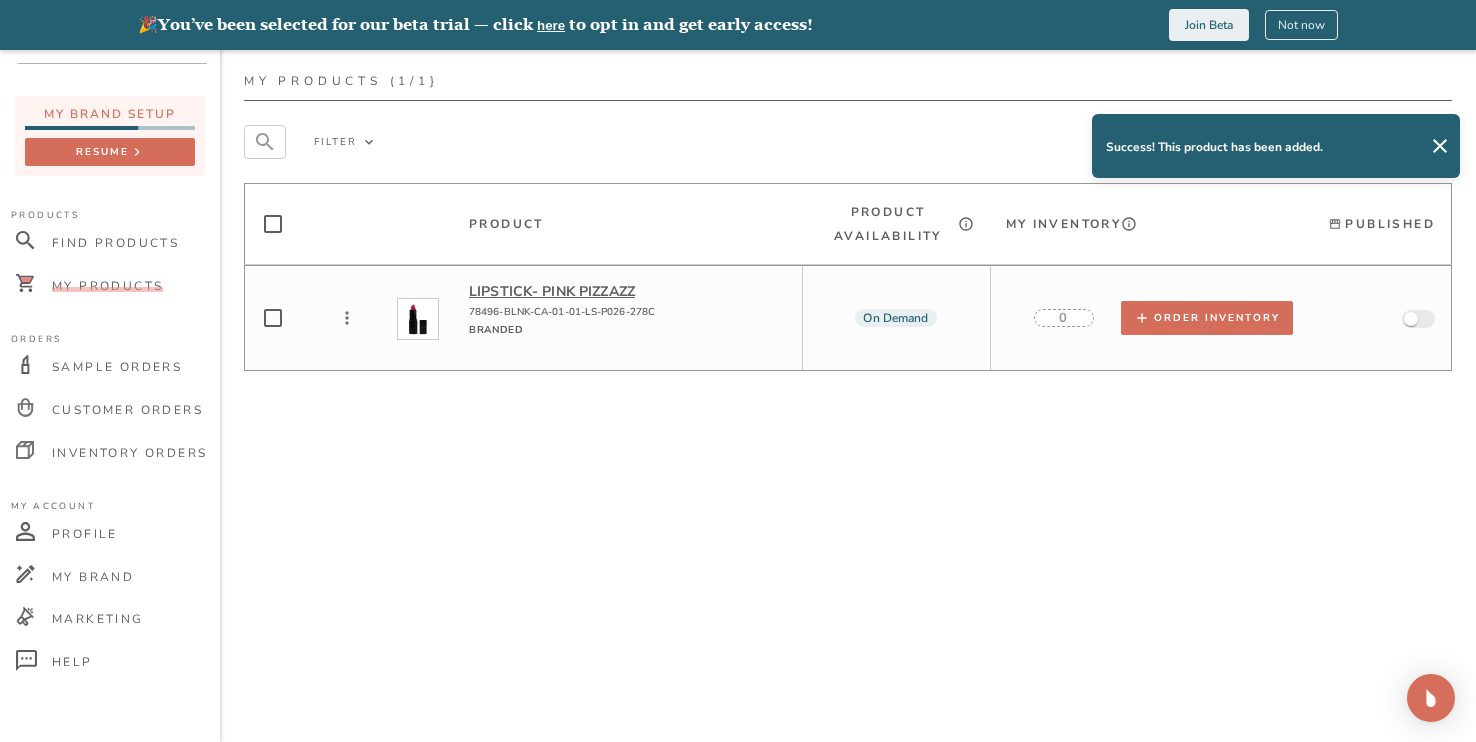 click at bounding box center [1411, 319] 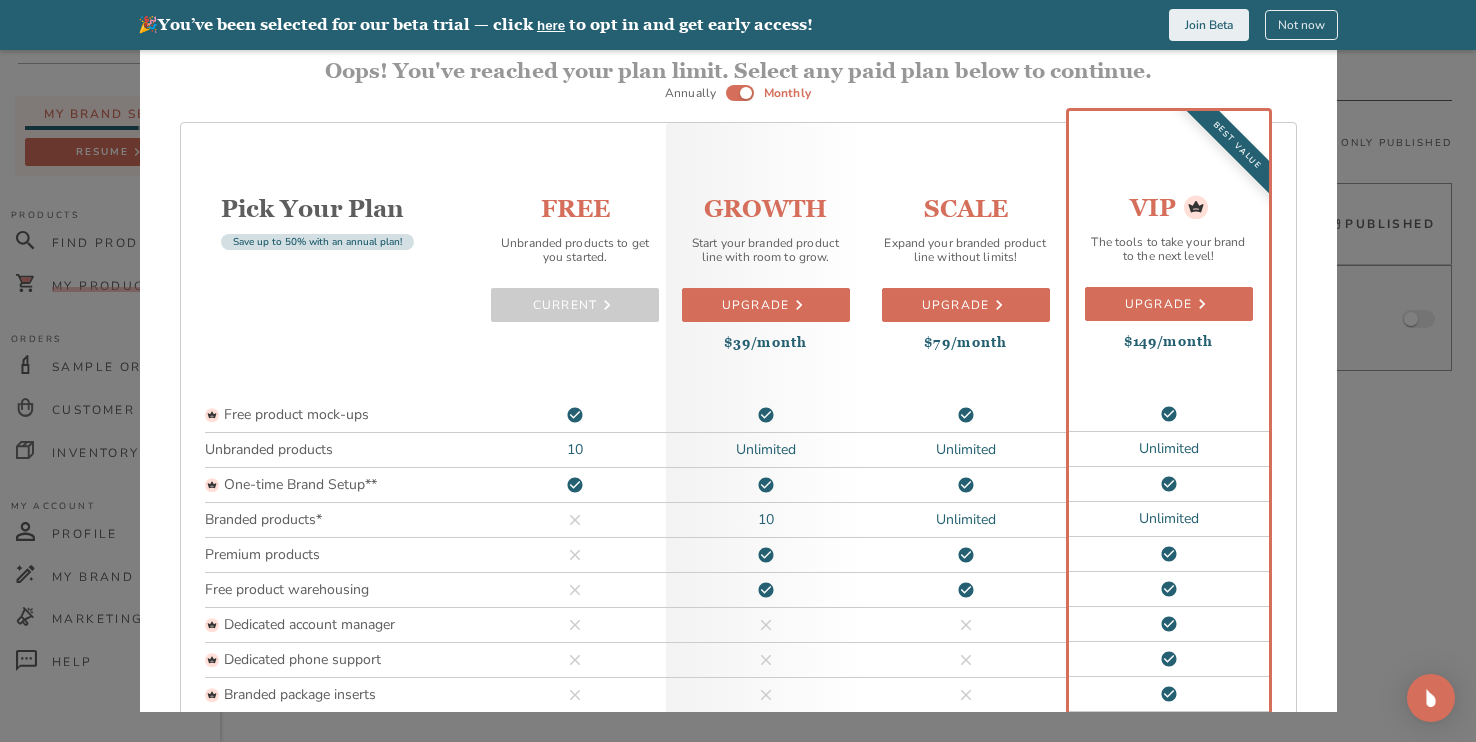 scroll, scrollTop: 0, scrollLeft: 0, axis: both 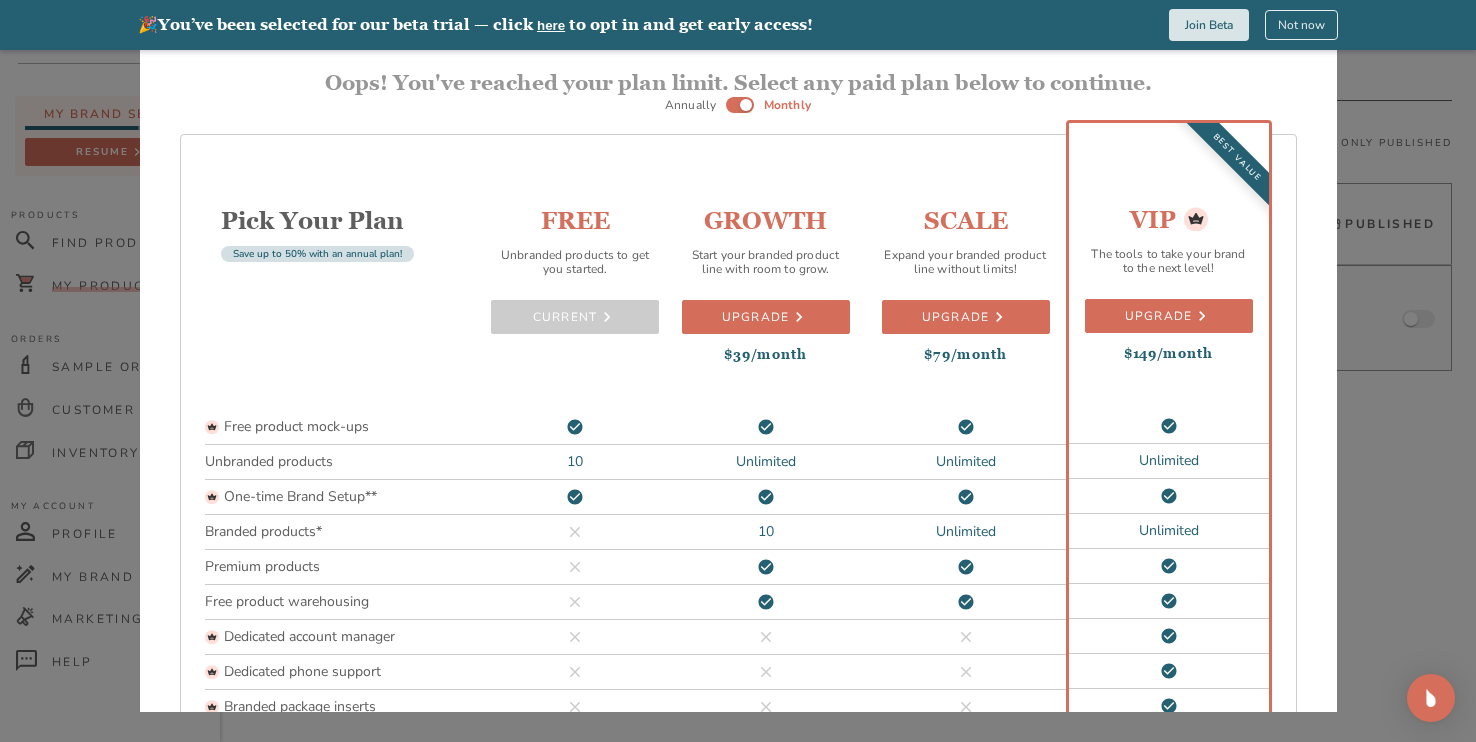 click on "Join Beta" at bounding box center [1209, 25] 